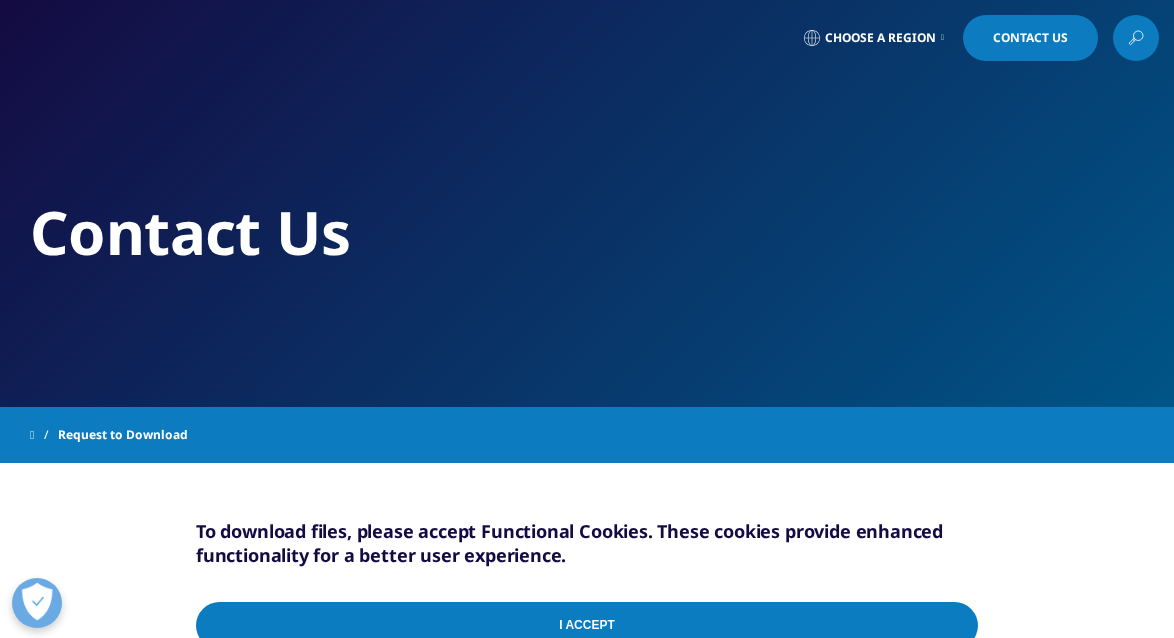 scroll, scrollTop: 300, scrollLeft: 0, axis: vertical 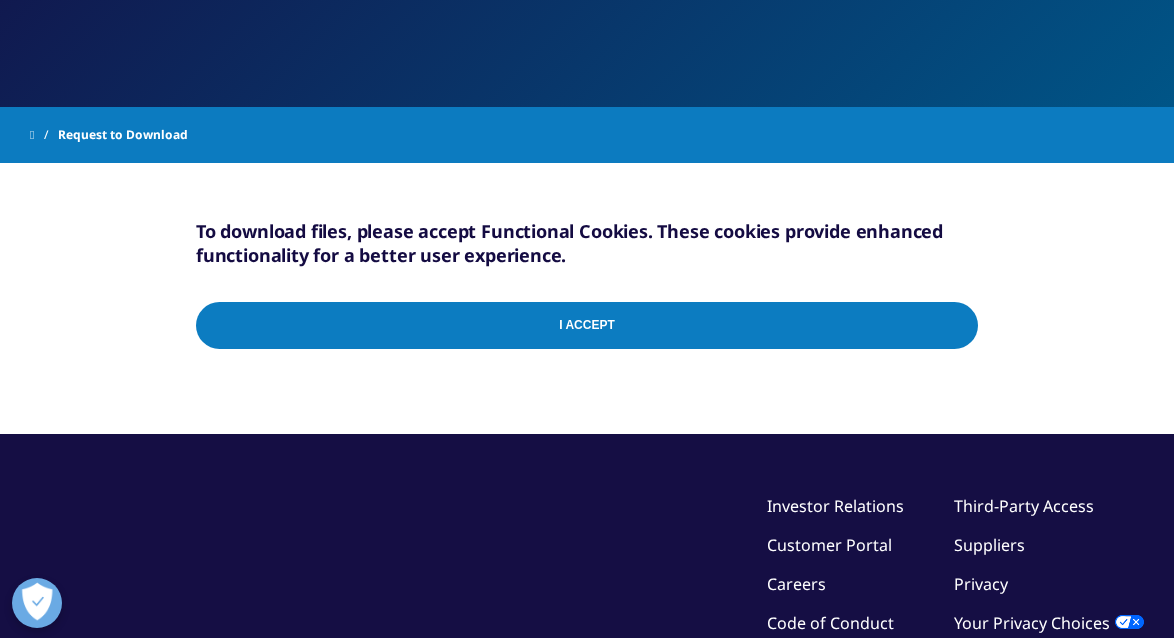 click on "I Accept" at bounding box center [587, 325] 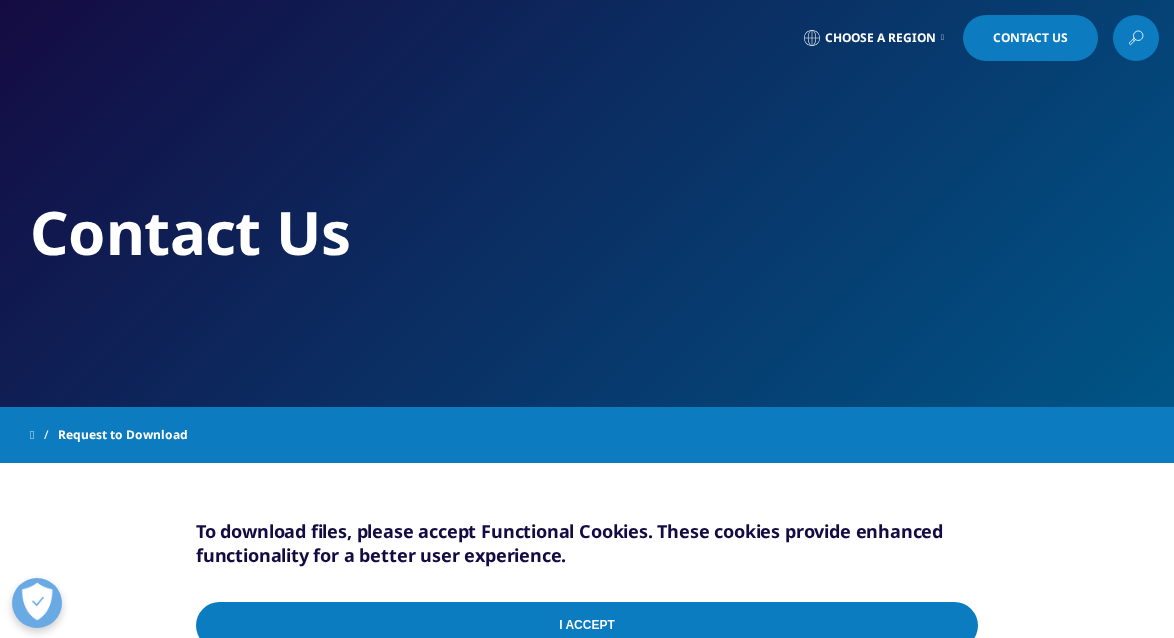 scroll, scrollTop: 300, scrollLeft: 0, axis: vertical 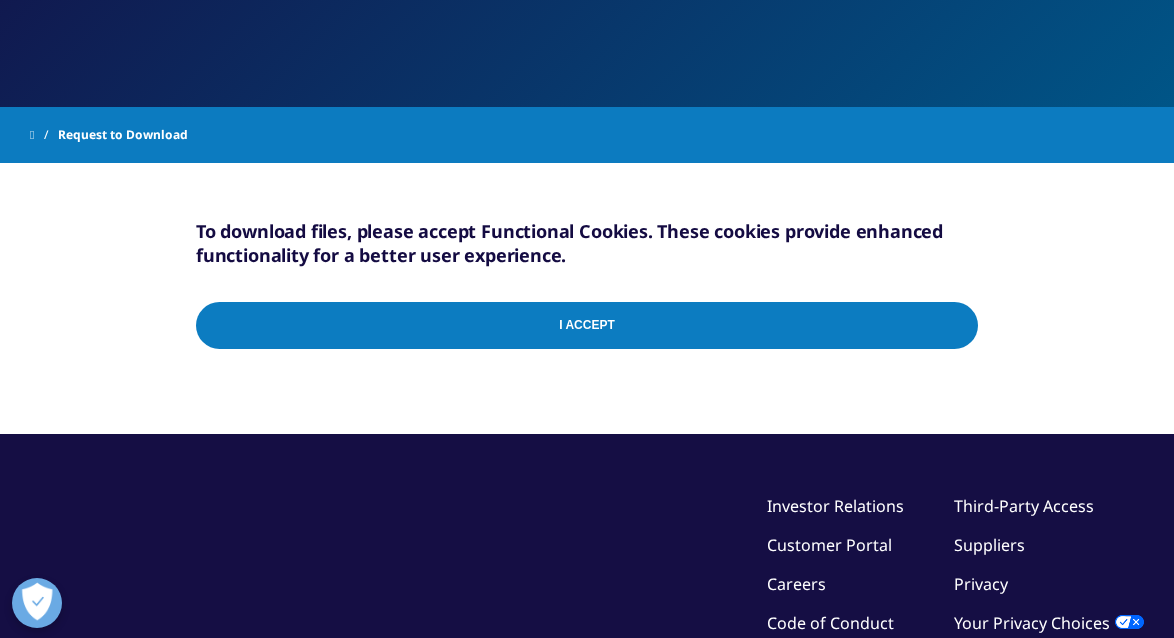 click on "I Accept" at bounding box center [587, 325] 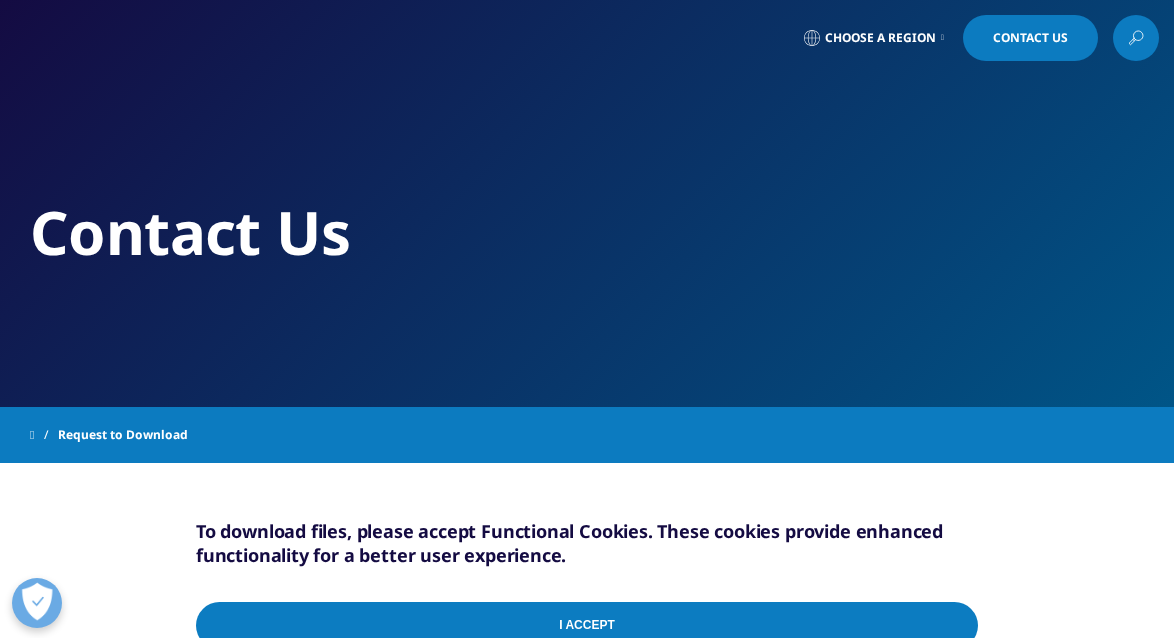 scroll, scrollTop: 300, scrollLeft: 0, axis: vertical 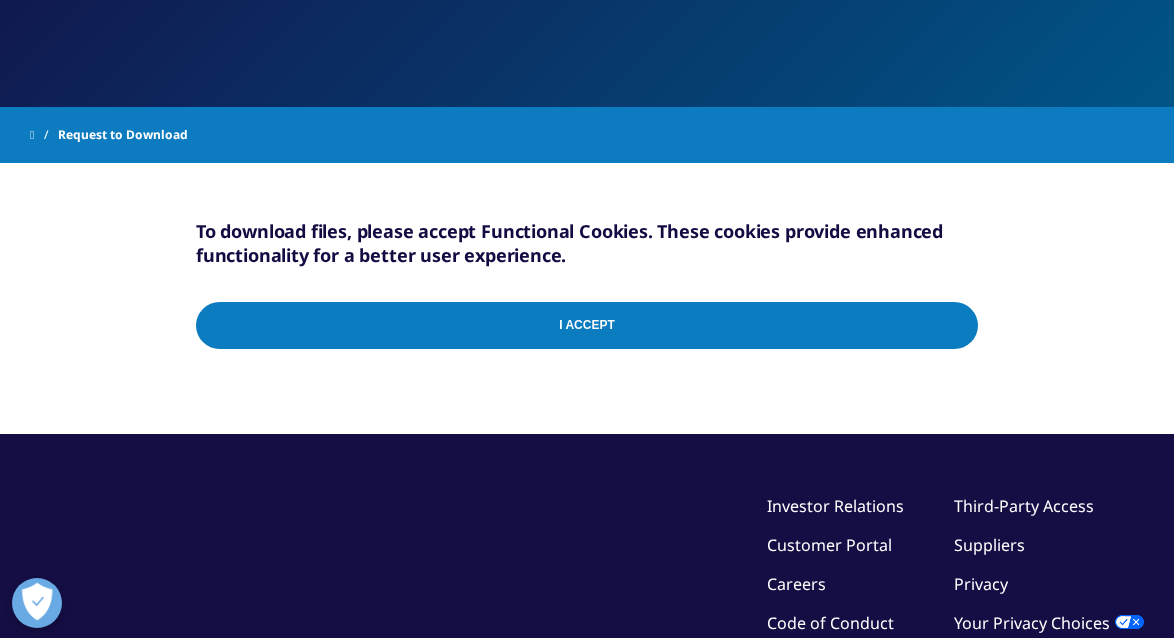click on "I Accept" at bounding box center (587, 325) 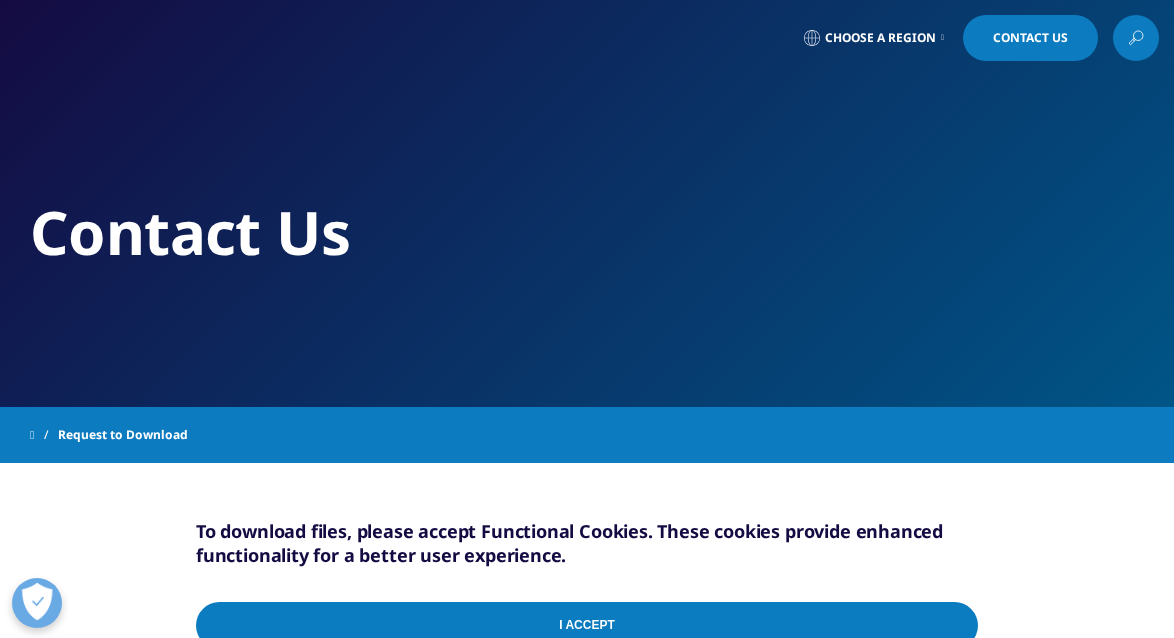scroll, scrollTop: 300, scrollLeft: 0, axis: vertical 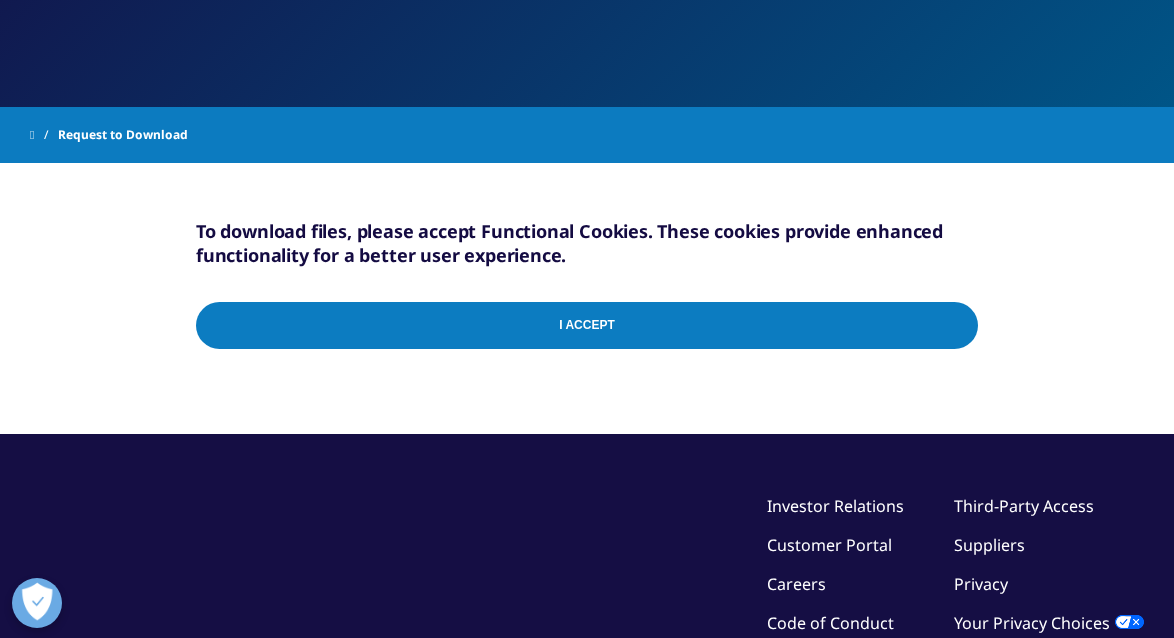 click on "I Accept" at bounding box center (587, 325) 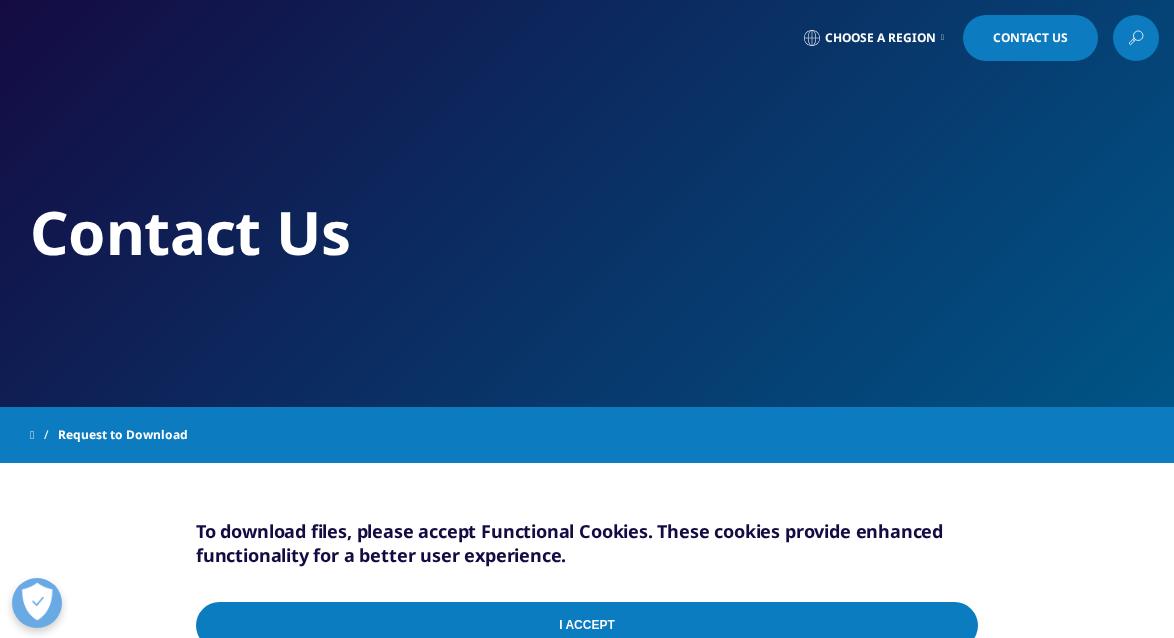 scroll, scrollTop: 300, scrollLeft: 0, axis: vertical 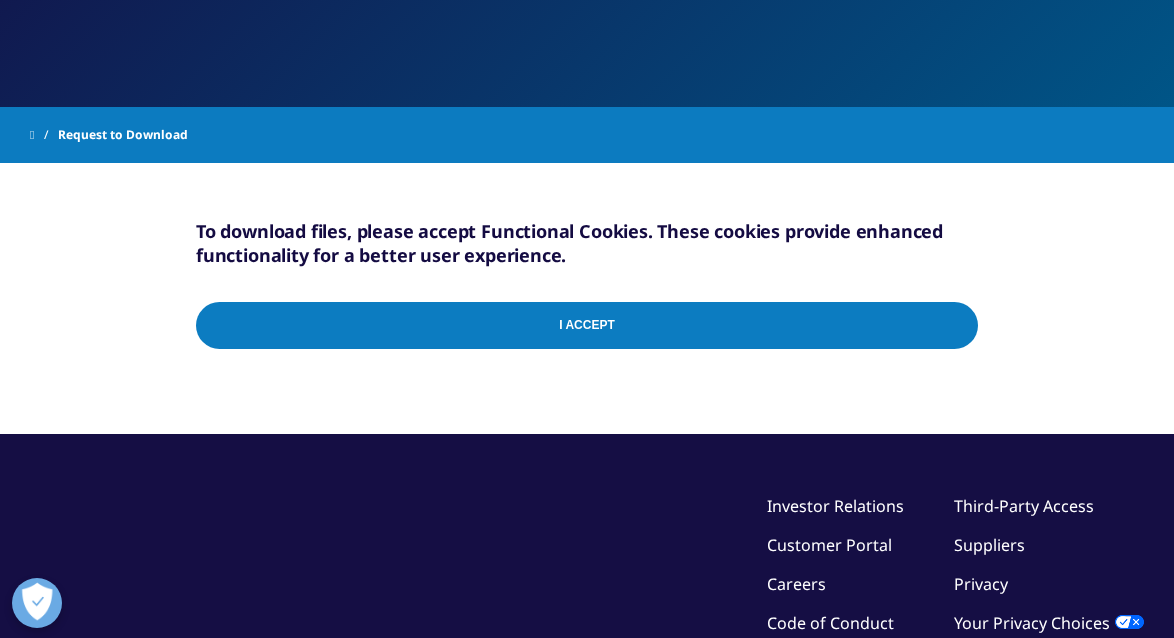click on "I Accept" at bounding box center (587, 325) 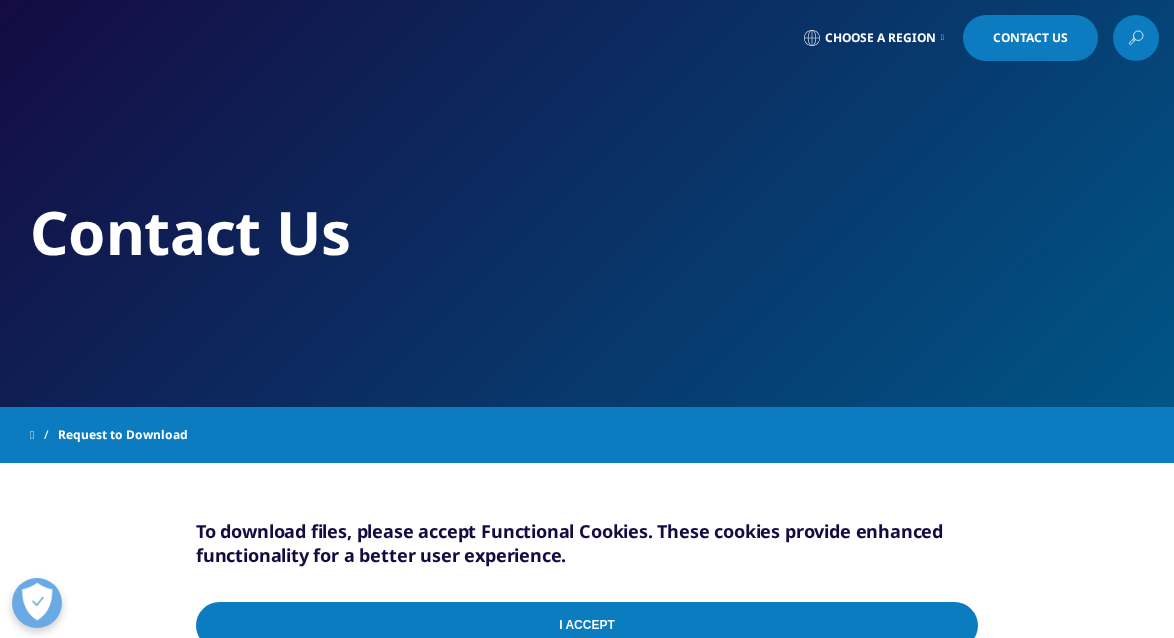 scroll, scrollTop: 300, scrollLeft: 0, axis: vertical 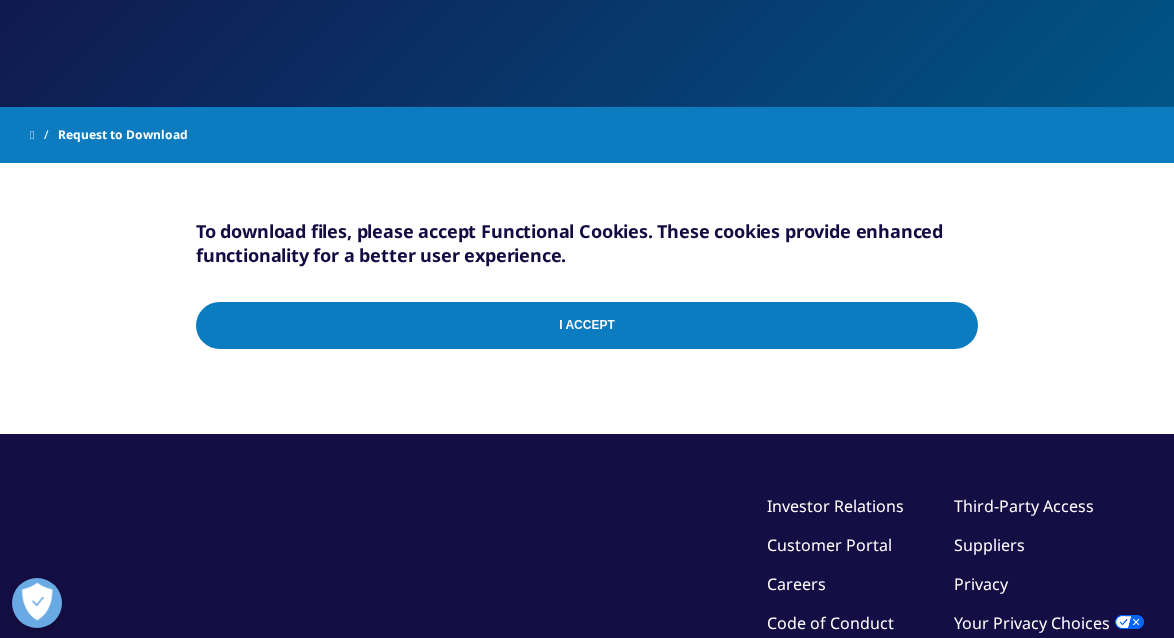 click on "I Accept" at bounding box center [587, 325] 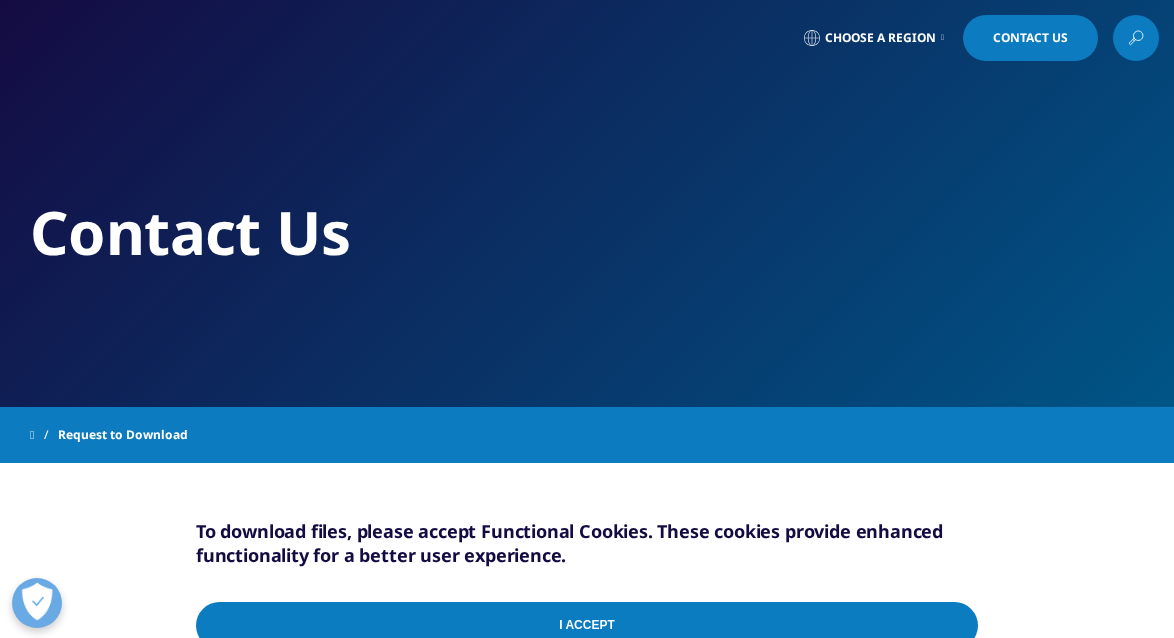 scroll, scrollTop: 300, scrollLeft: 0, axis: vertical 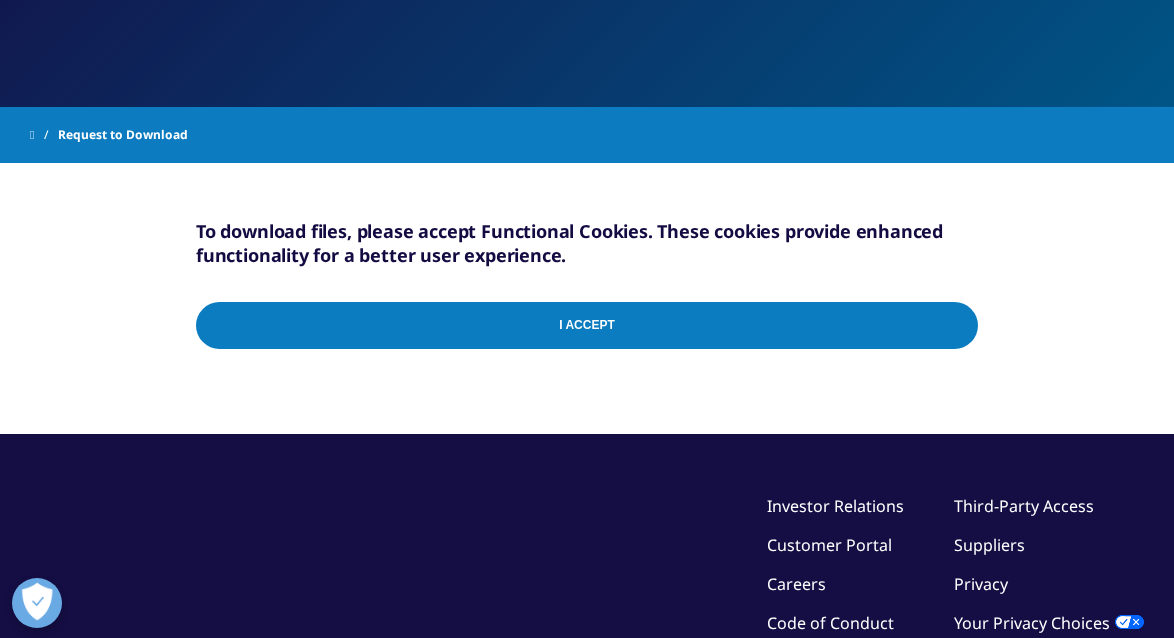 click on "I Accept" at bounding box center [587, 325] 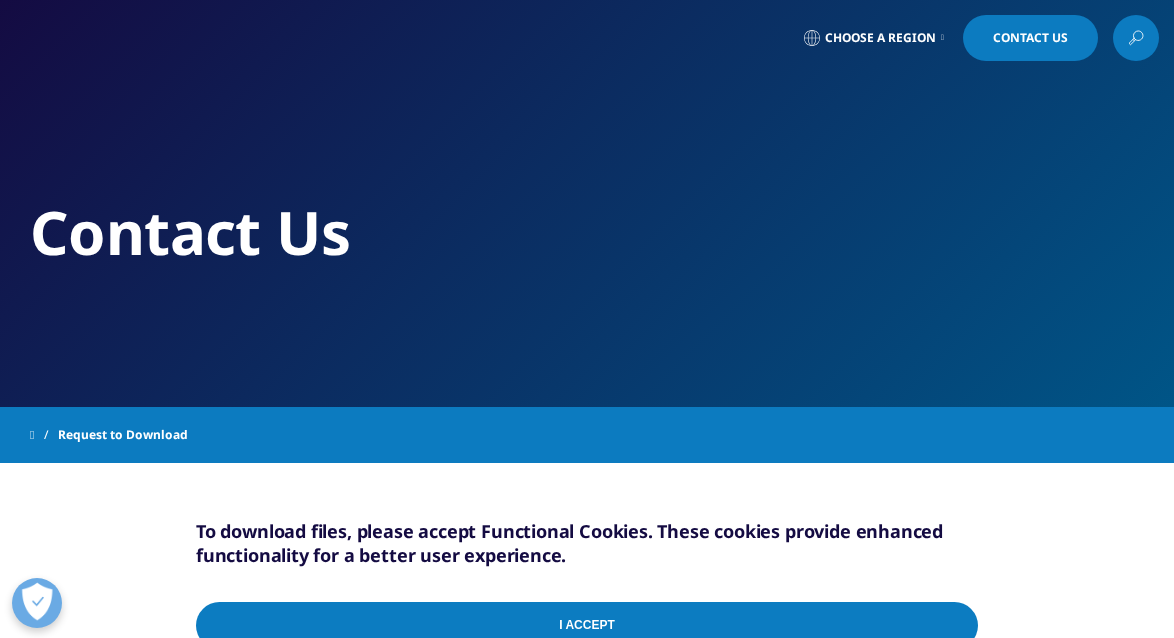 scroll, scrollTop: 300, scrollLeft: 0, axis: vertical 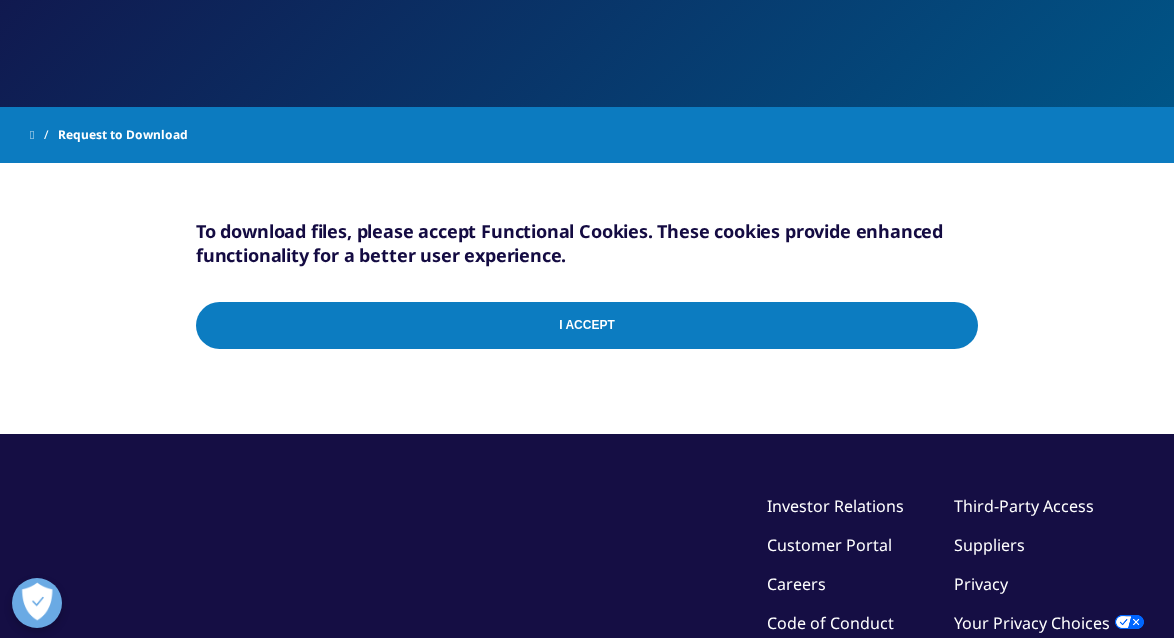 click on "I Accept" at bounding box center [587, 325] 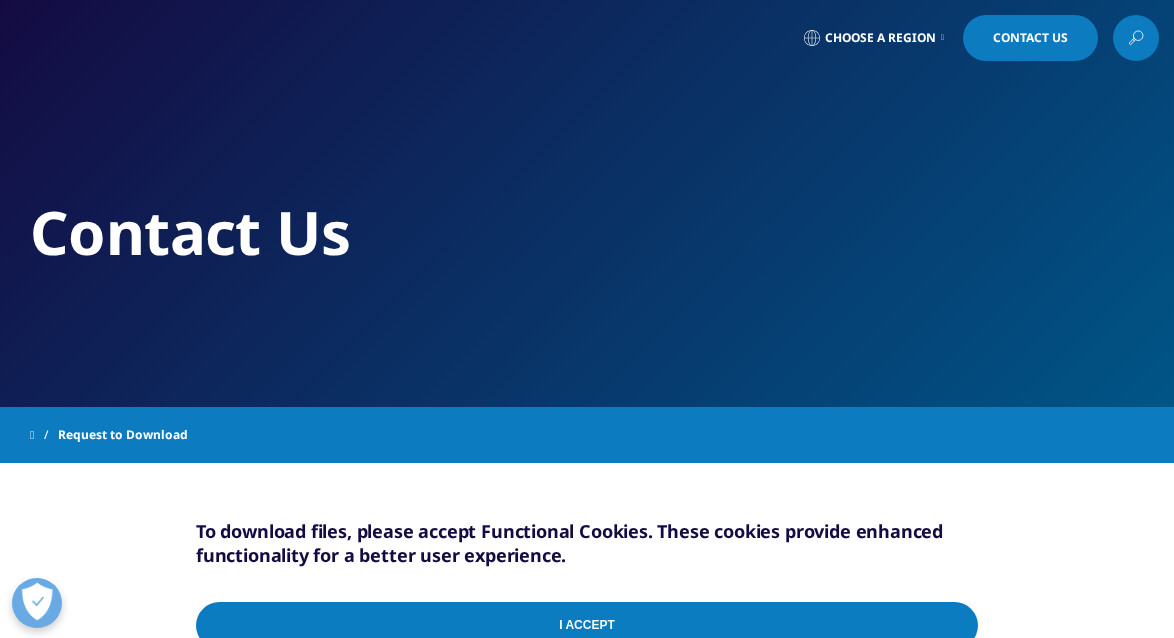 scroll, scrollTop: 300, scrollLeft: 0, axis: vertical 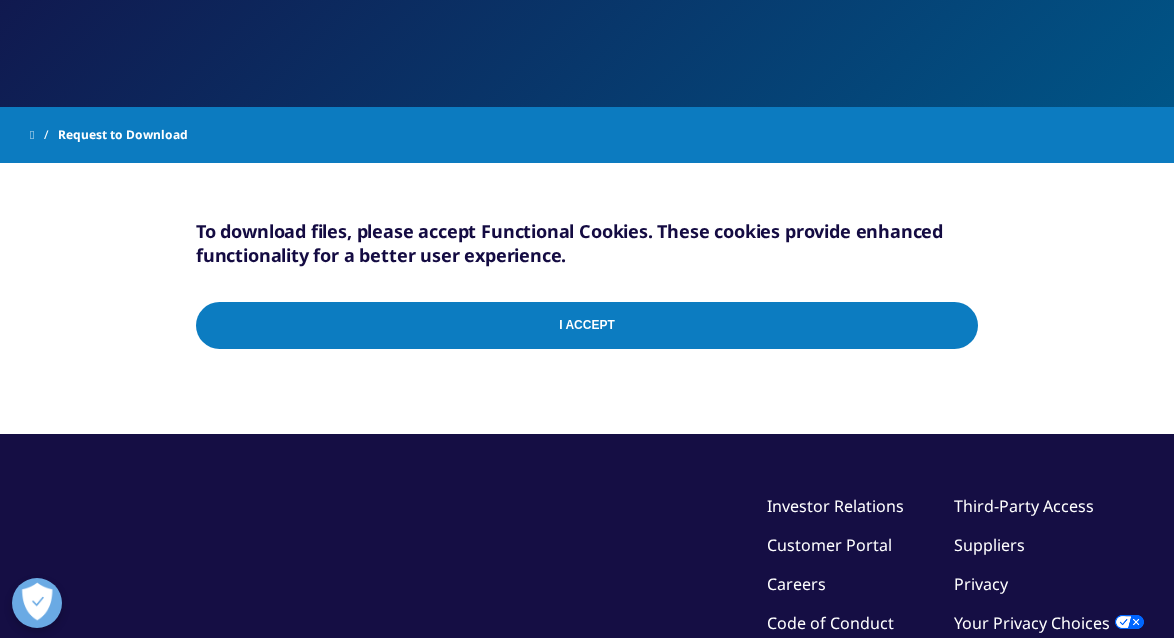 click on "I Accept" at bounding box center (587, 325) 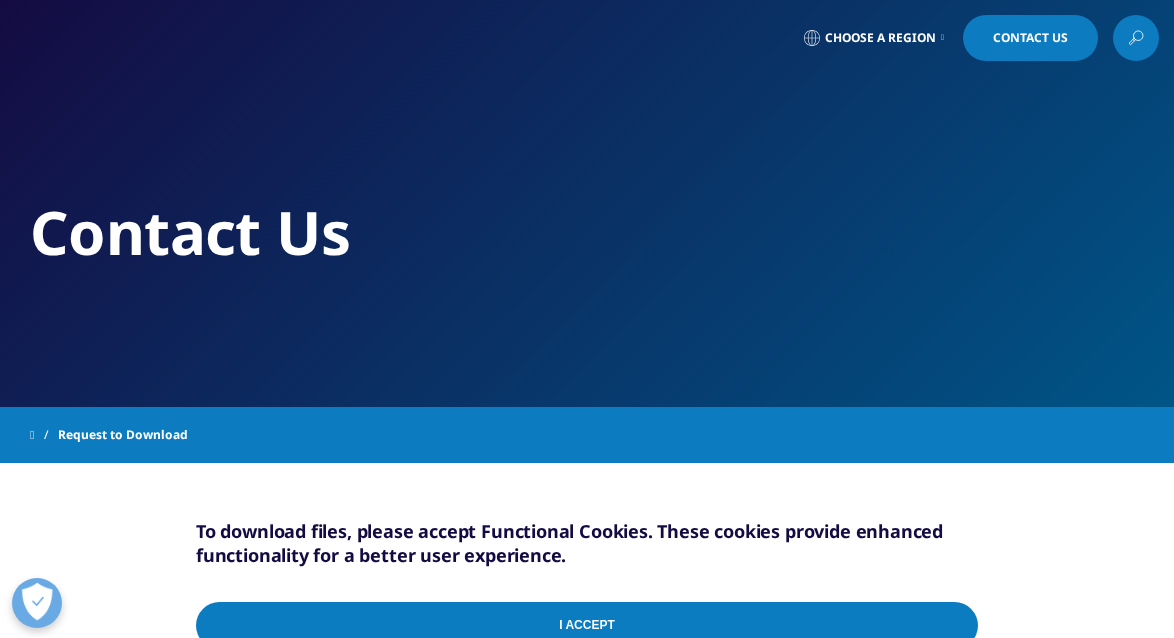 scroll, scrollTop: 300, scrollLeft: 0, axis: vertical 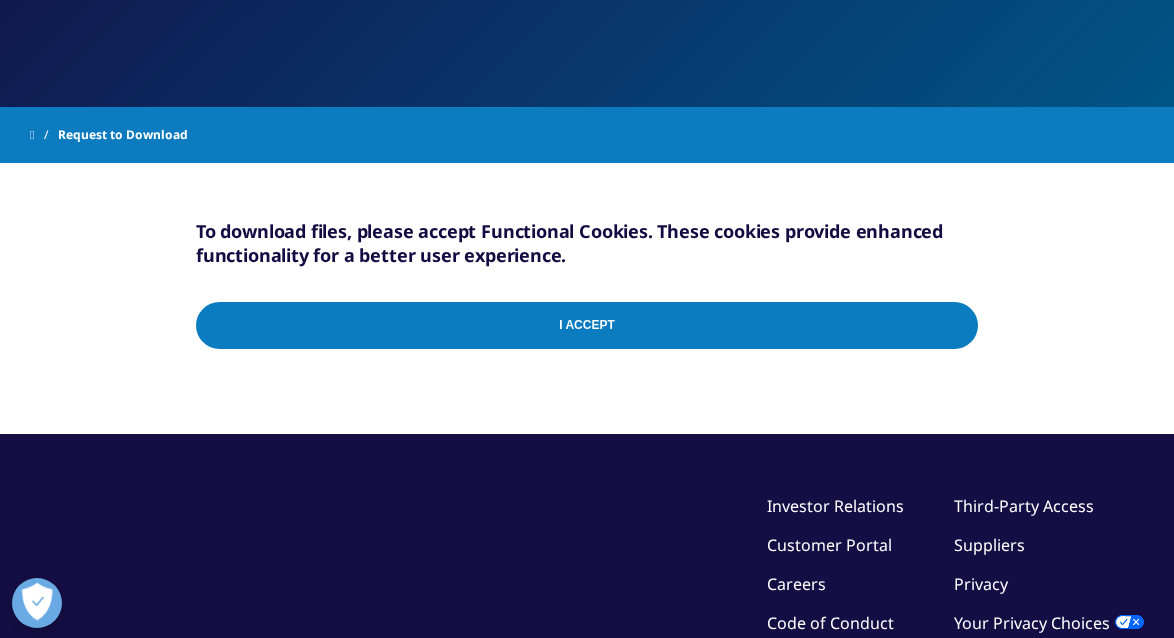 click on "I Accept" at bounding box center [587, 325] 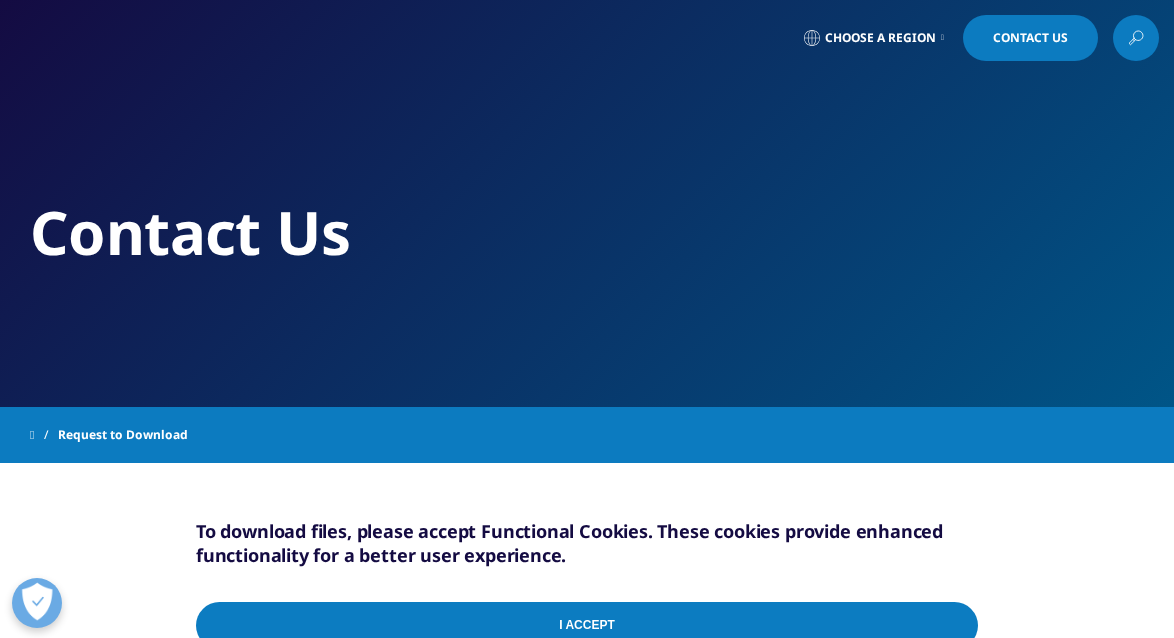 scroll, scrollTop: 300, scrollLeft: 0, axis: vertical 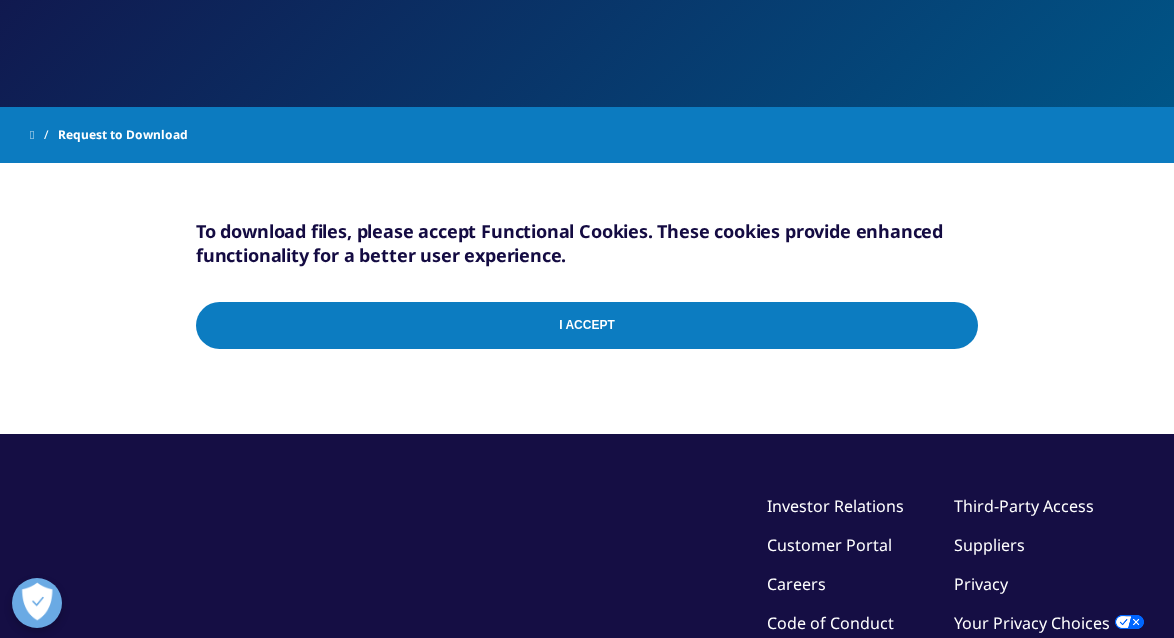 click on "I Accept" at bounding box center (587, 325) 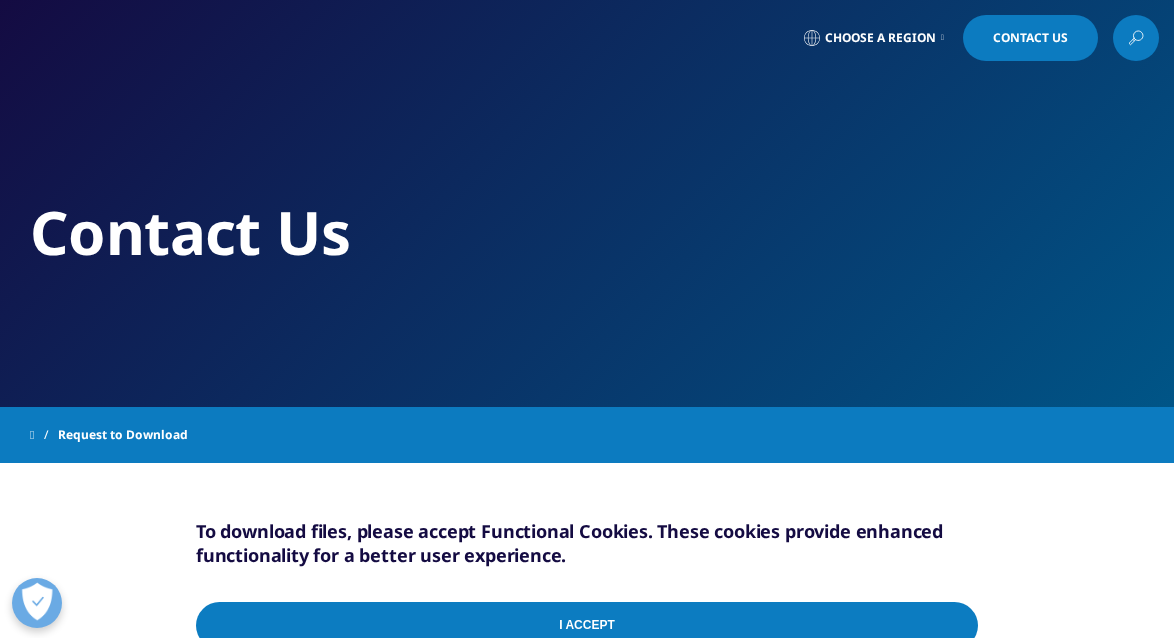 scroll, scrollTop: 300, scrollLeft: 0, axis: vertical 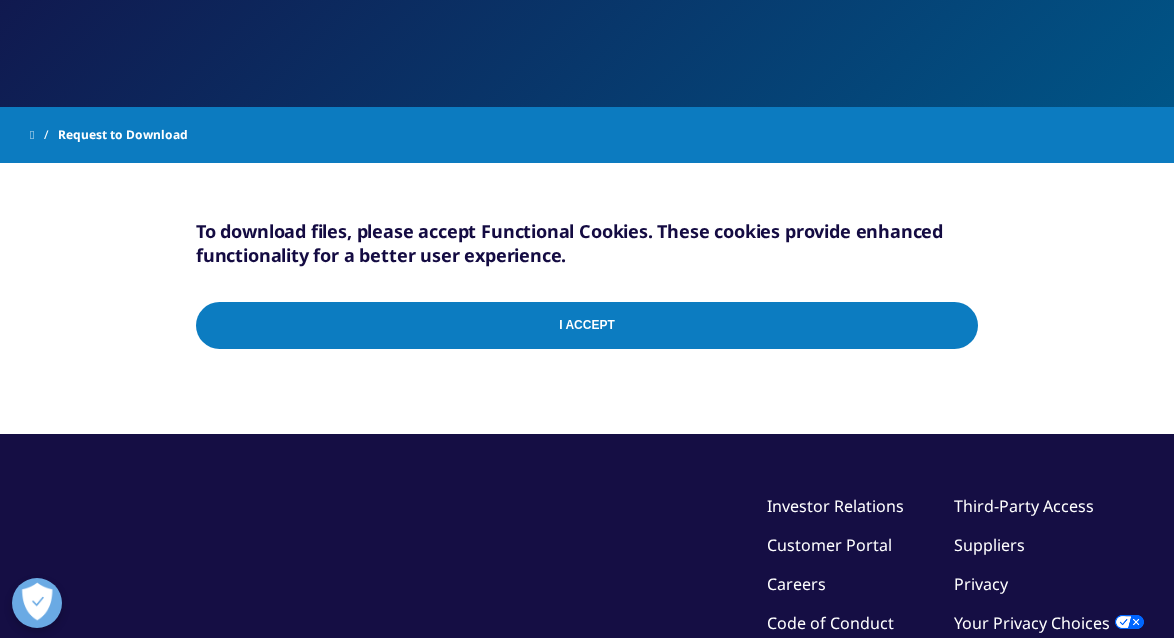 click on "I Accept" at bounding box center (587, 325) 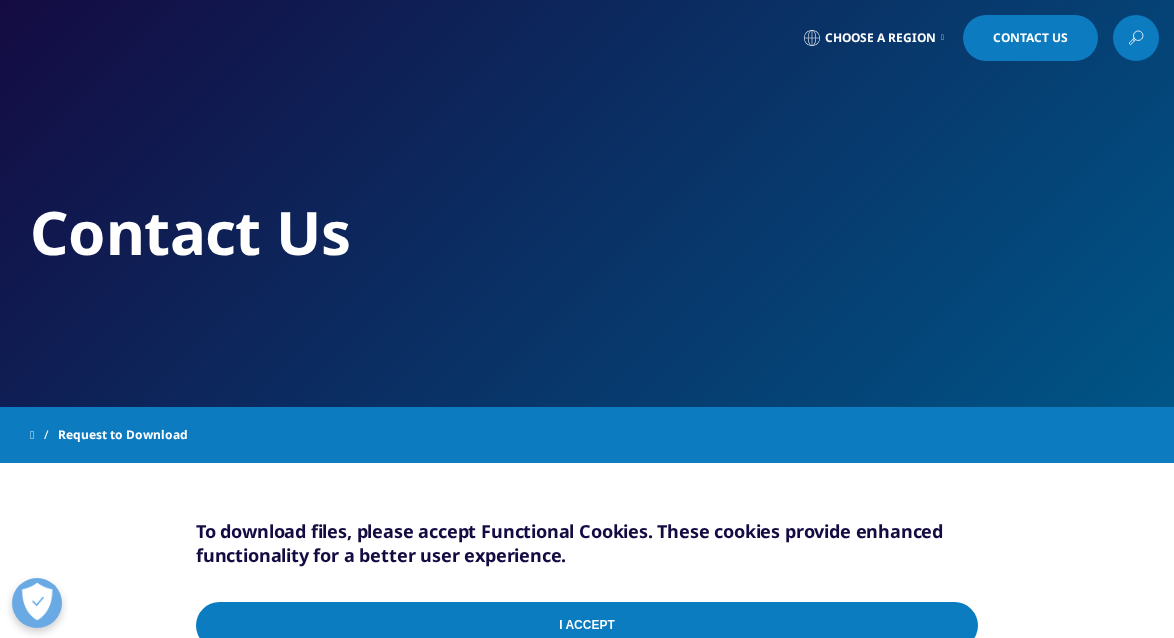 scroll, scrollTop: 300, scrollLeft: 0, axis: vertical 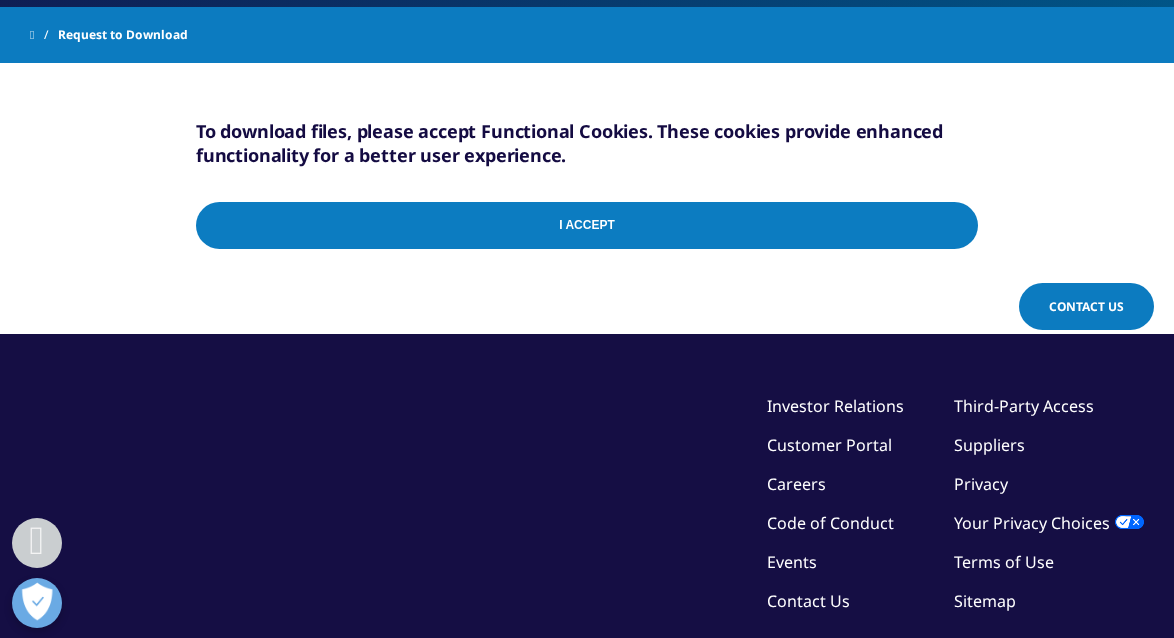click on "I Accept" at bounding box center (587, 225) 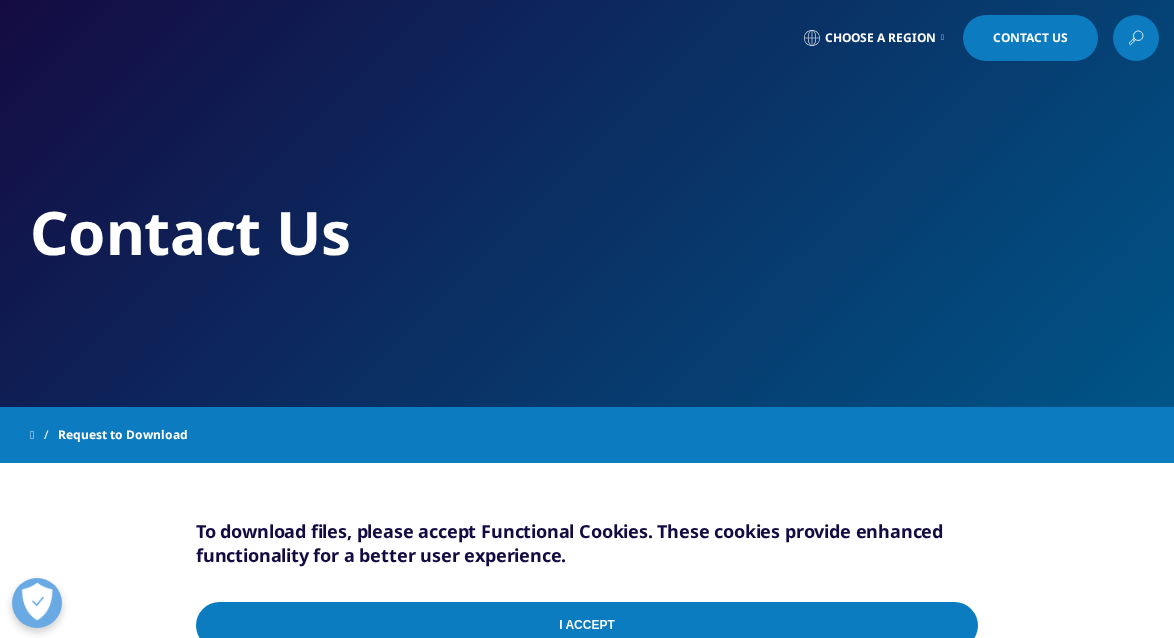 scroll, scrollTop: 400, scrollLeft: 0, axis: vertical 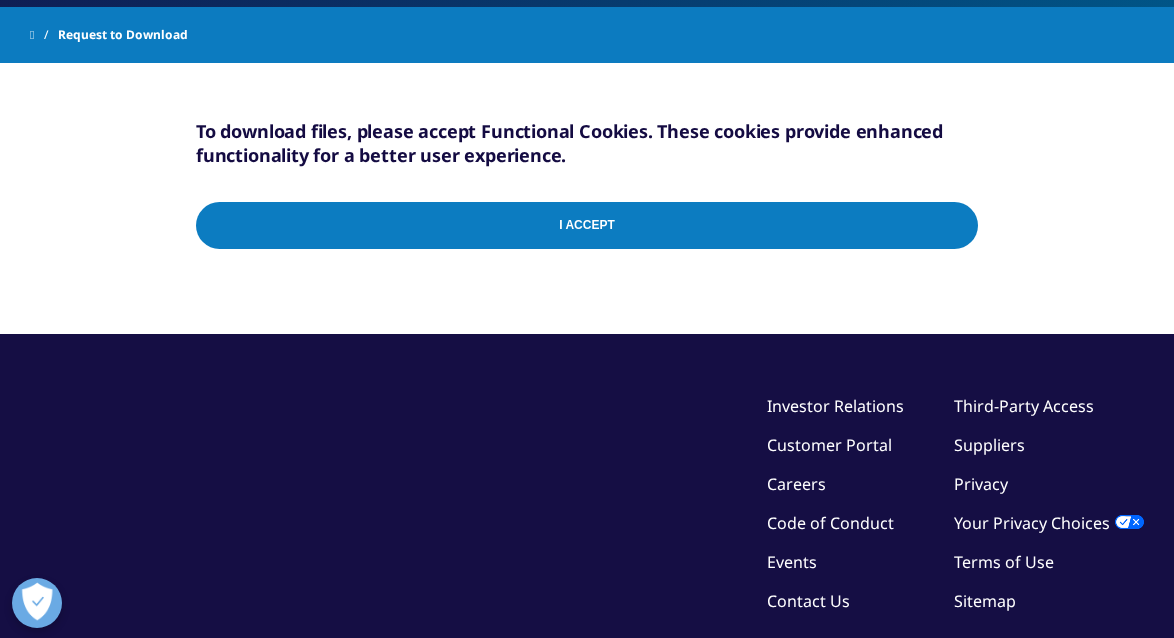 click on "I Accept" at bounding box center [587, 225] 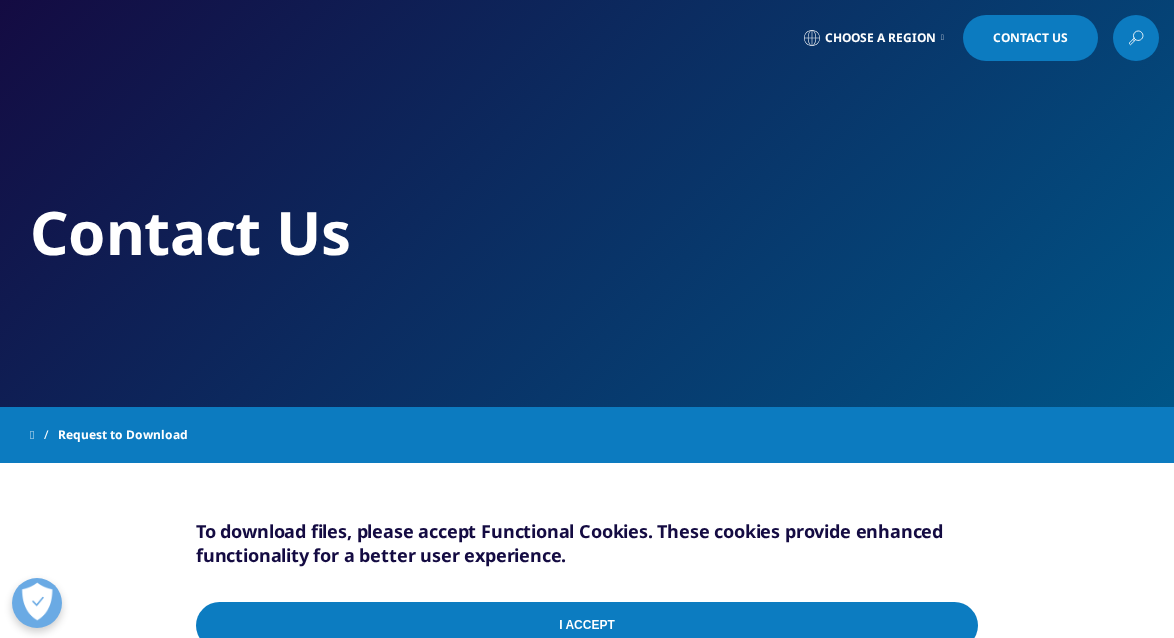 scroll, scrollTop: 400, scrollLeft: 0, axis: vertical 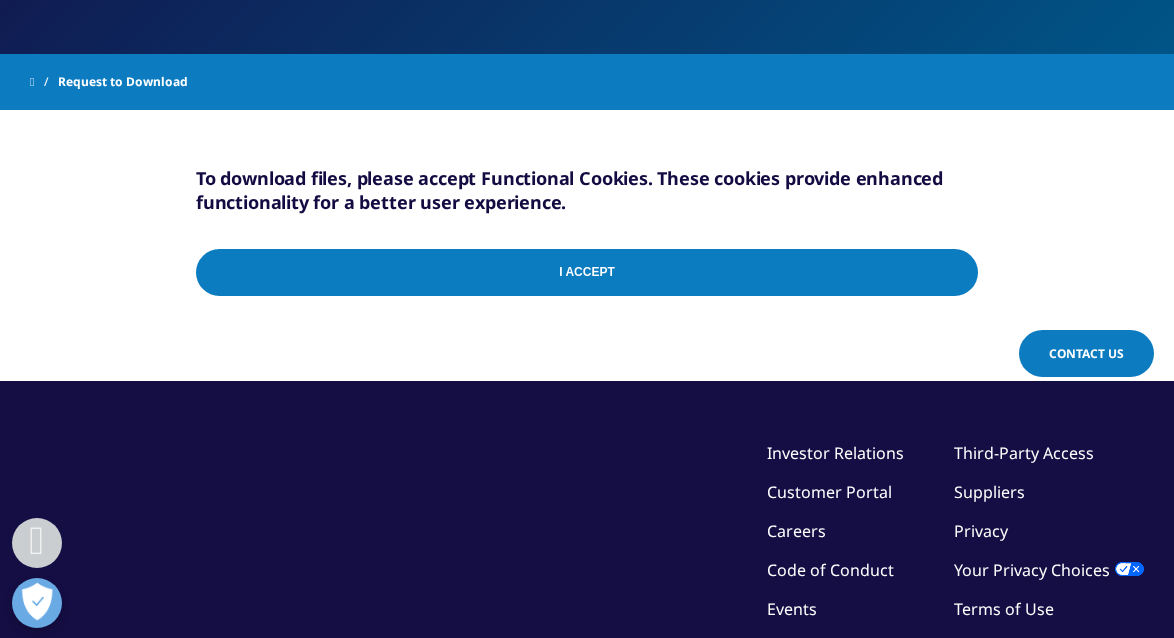 click on "Contact Us" at bounding box center (1086, 353) 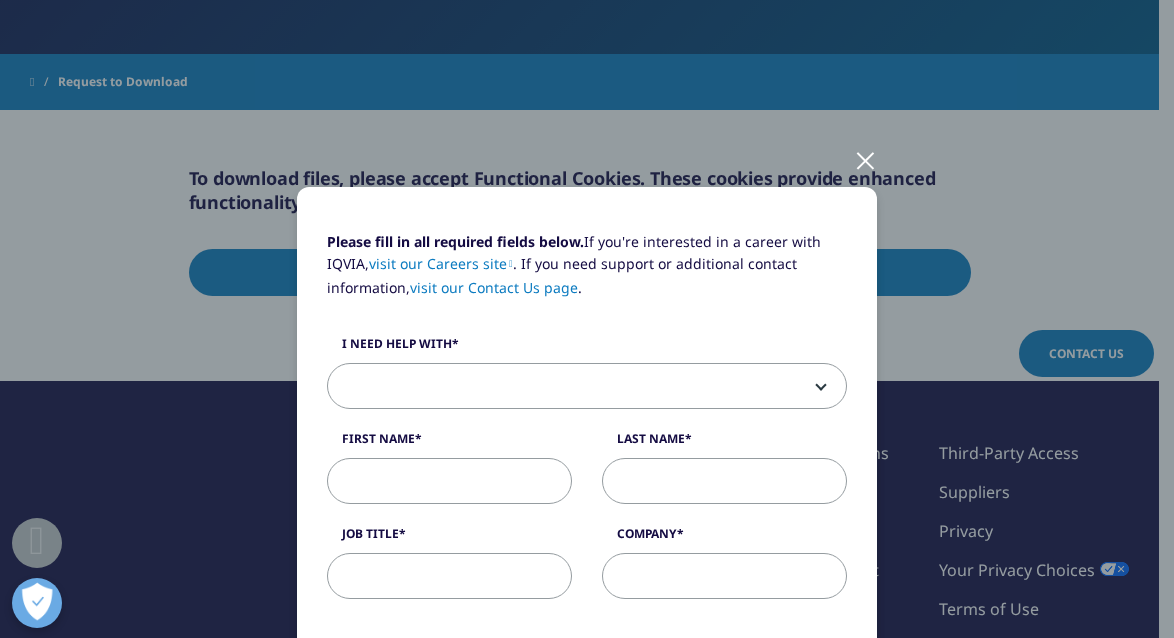 click at bounding box center (865, 159) 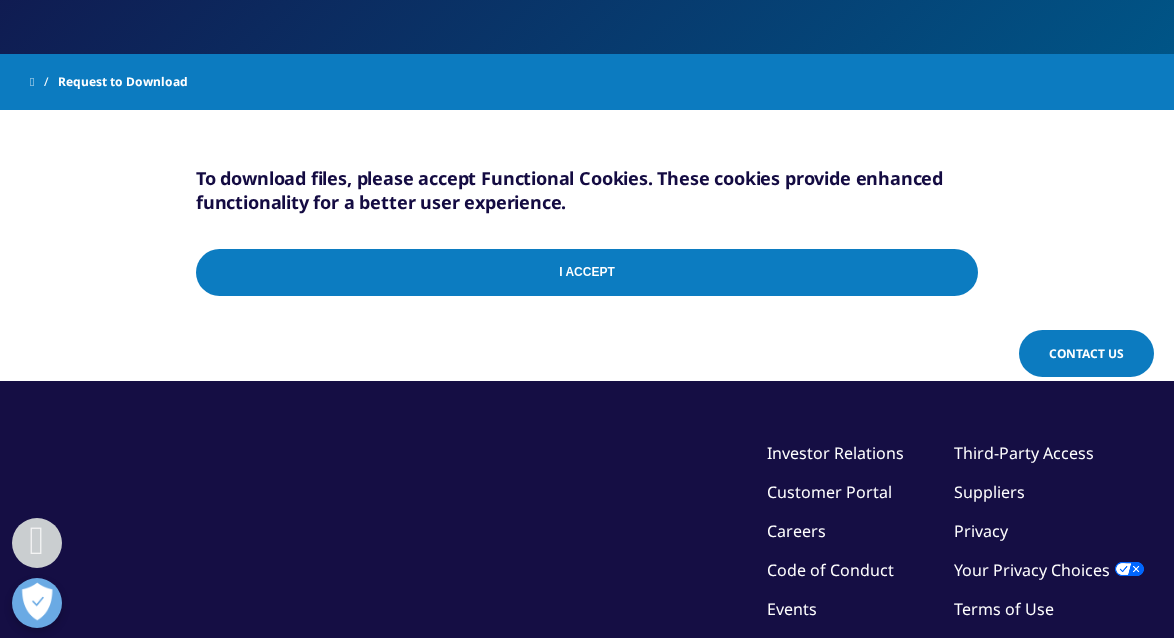 click on "I Accept" at bounding box center (587, 272) 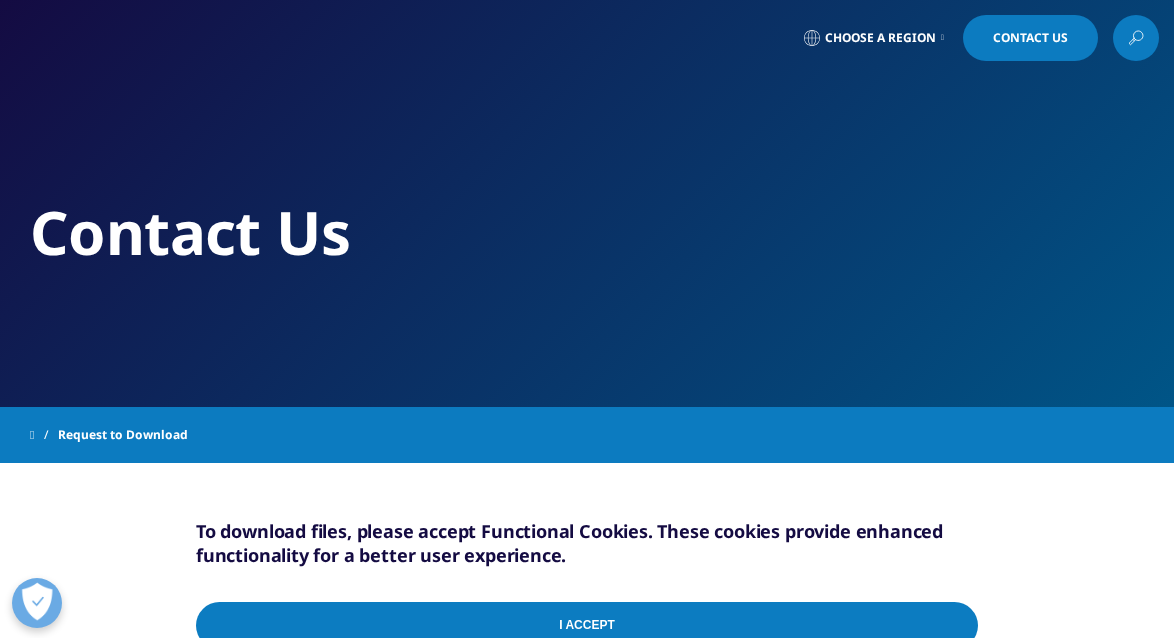 scroll, scrollTop: 353, scrollLeft: 0, axis: vertical 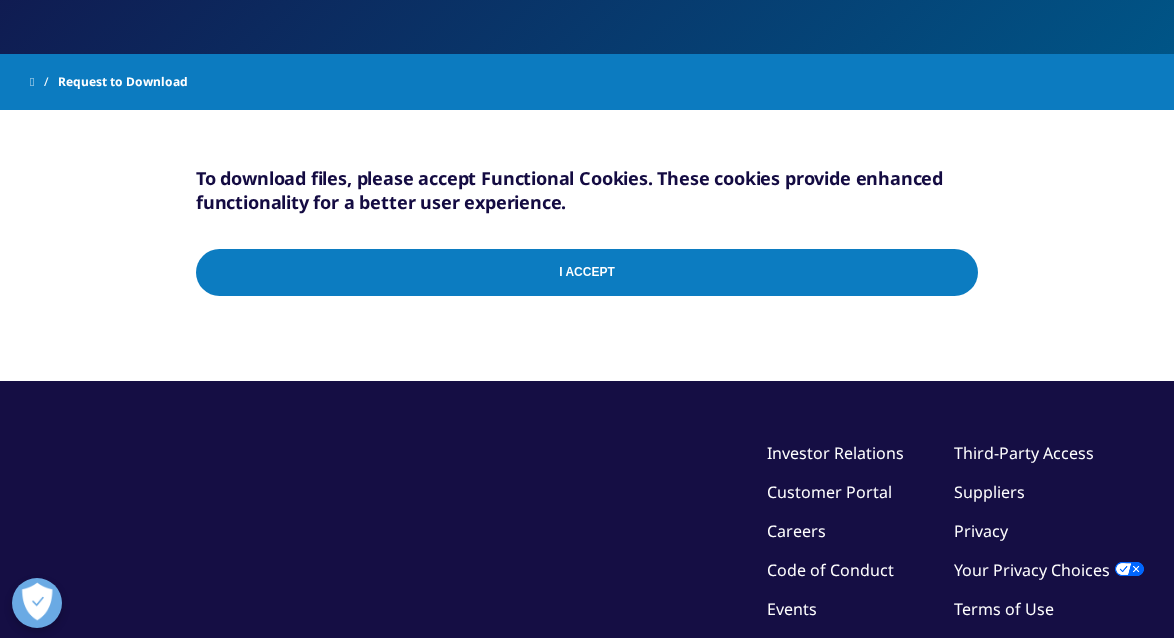 click on "Request to Download" at bounding box center [123, 82] 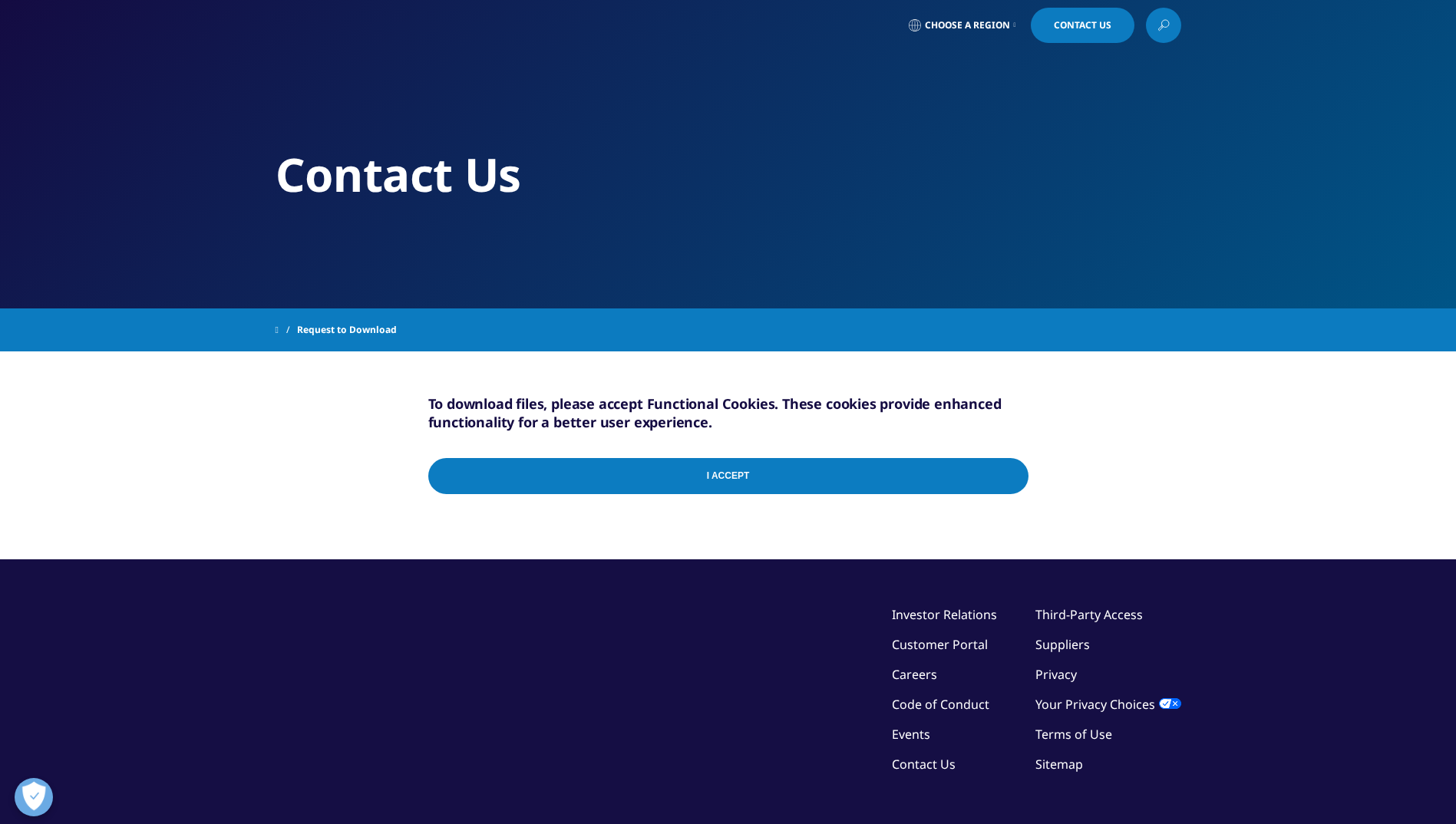 scroll, scrollTop: 0, scrollLeft: 0, axis: both 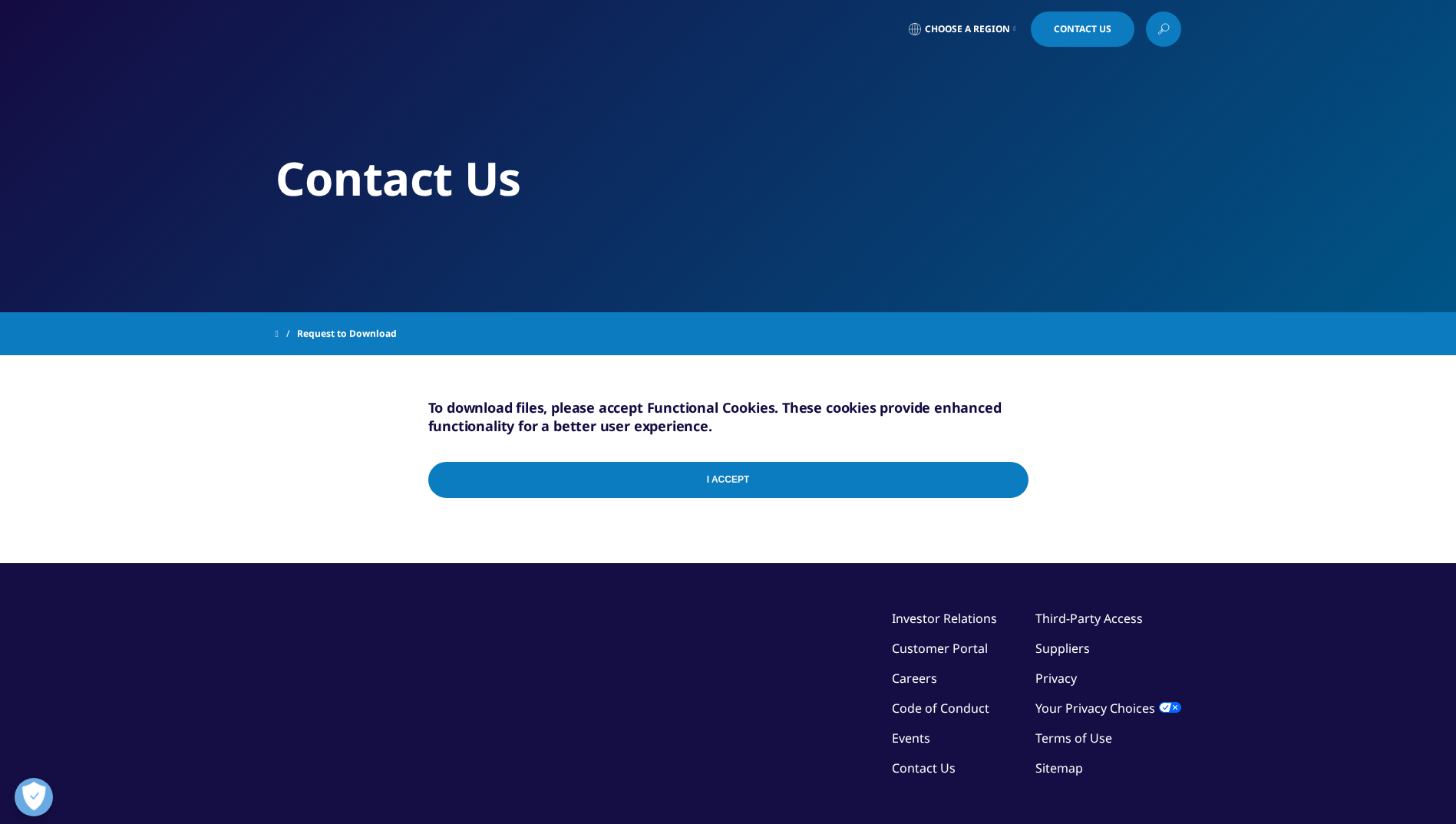 click on "I Accept" at bounding box center [728, 480] 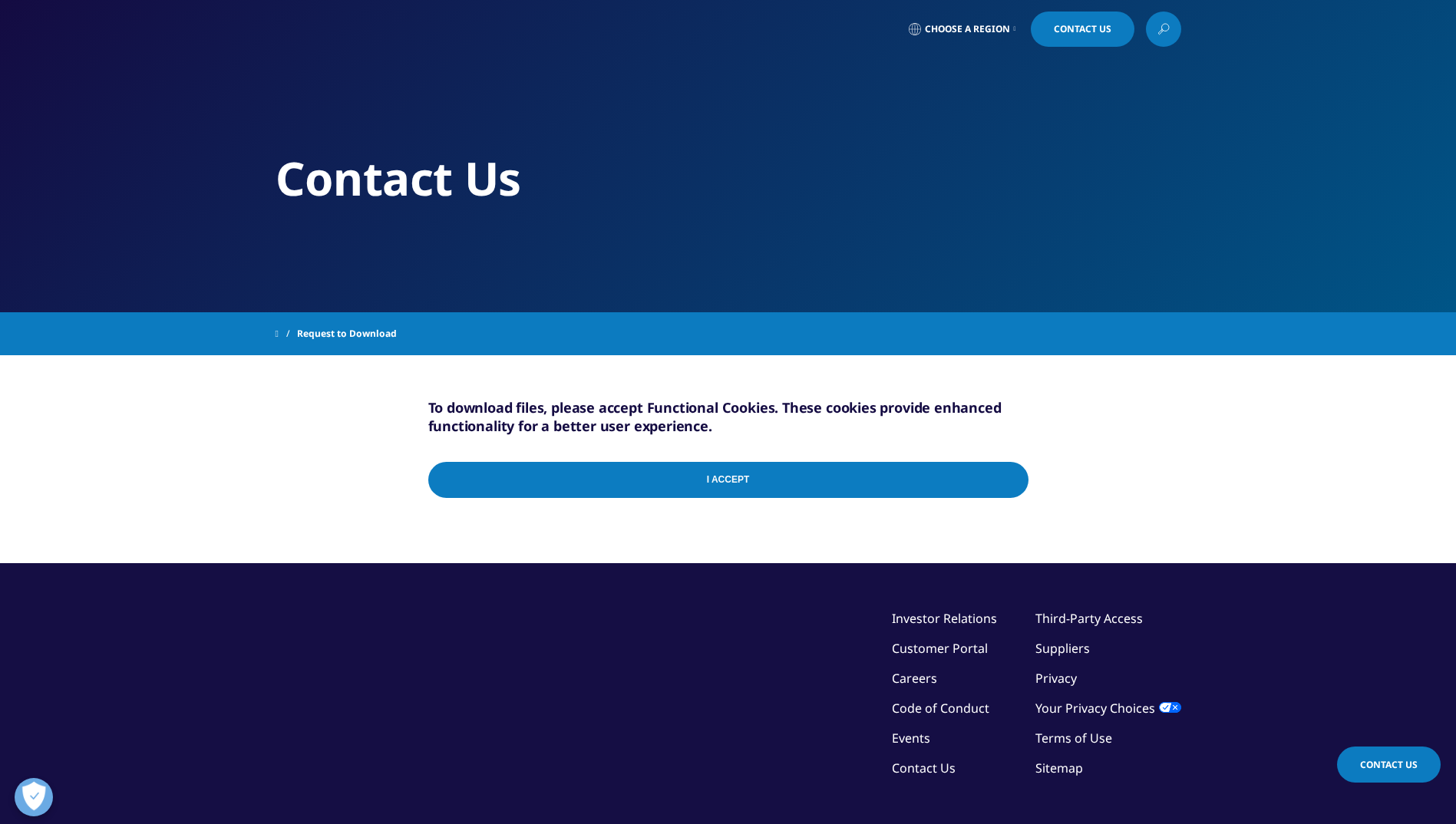scroll, scrollTop: 0, scrollLeft: 0, axis: both 